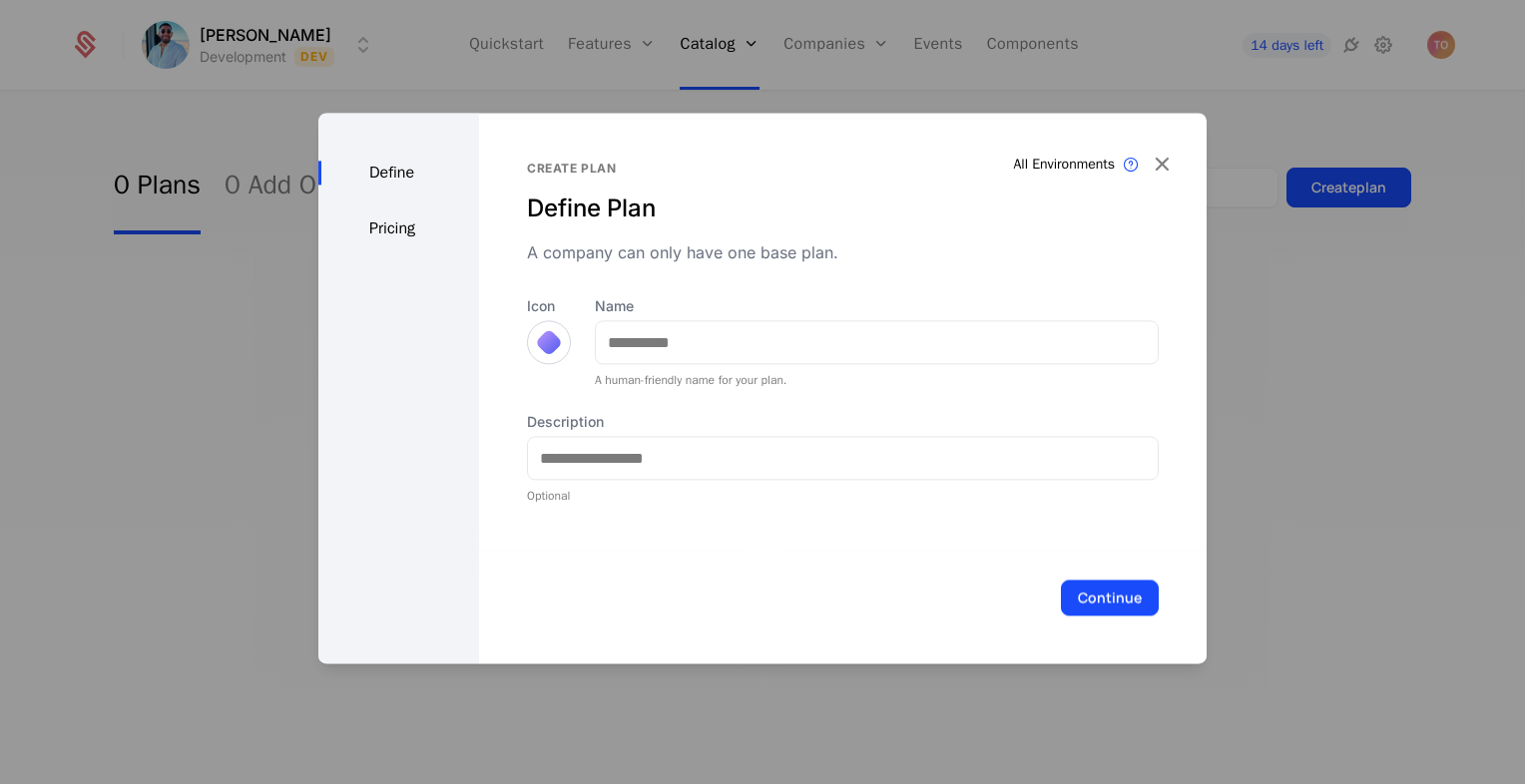 scroll, scrollTop: 0, scrollLeft: 0, axis: both 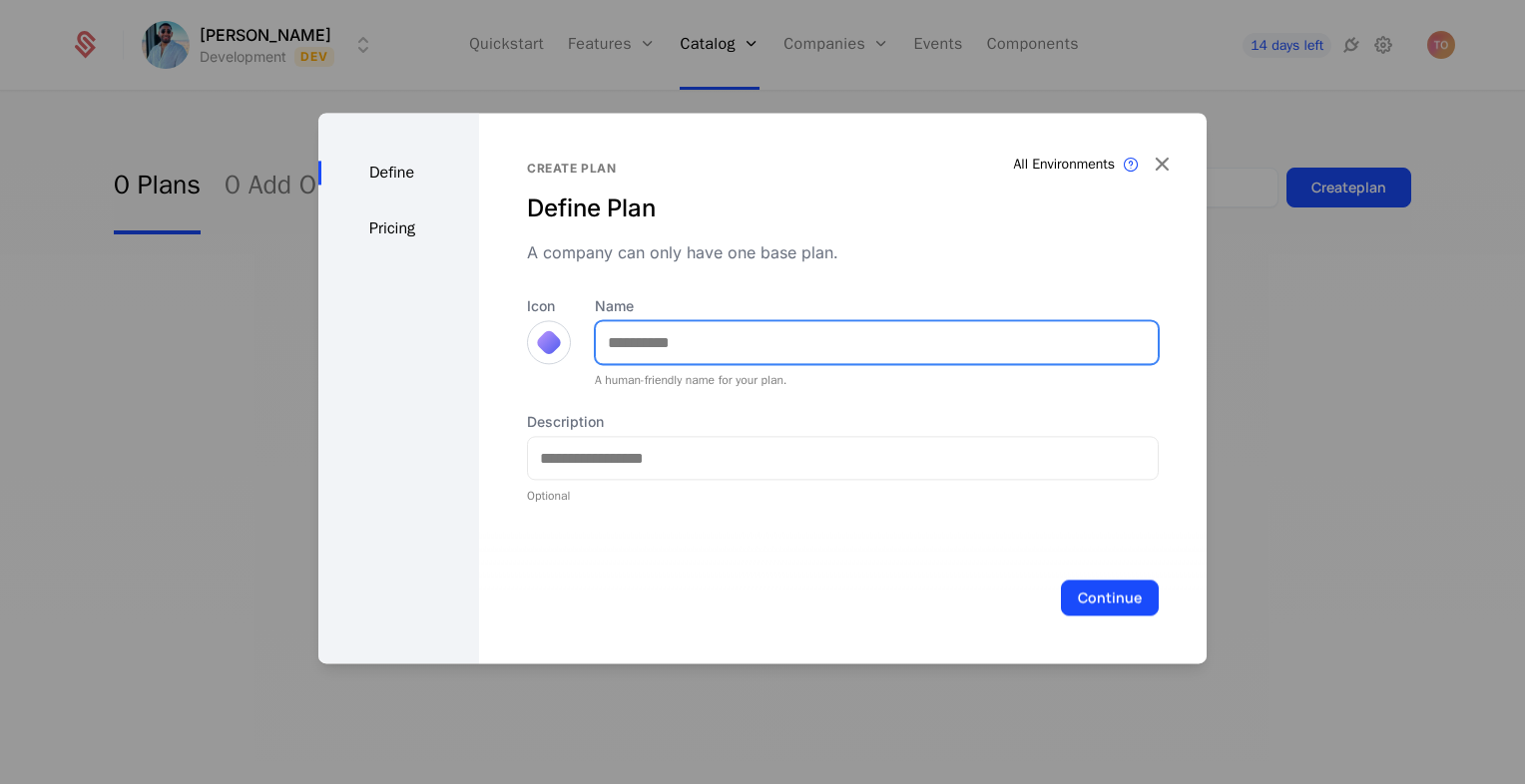 click on "Name" at bounding box center [876, 342] 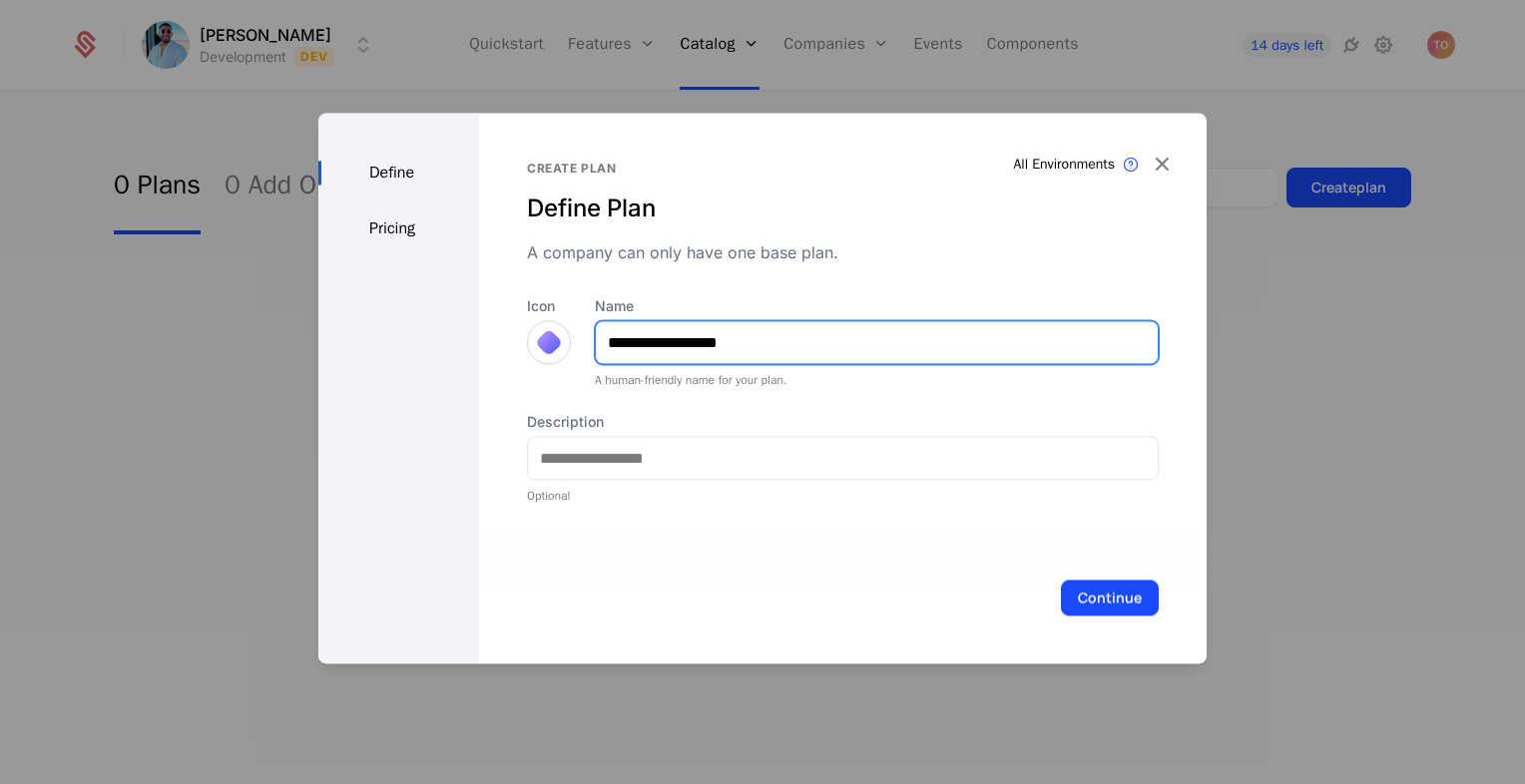 type on "**********" 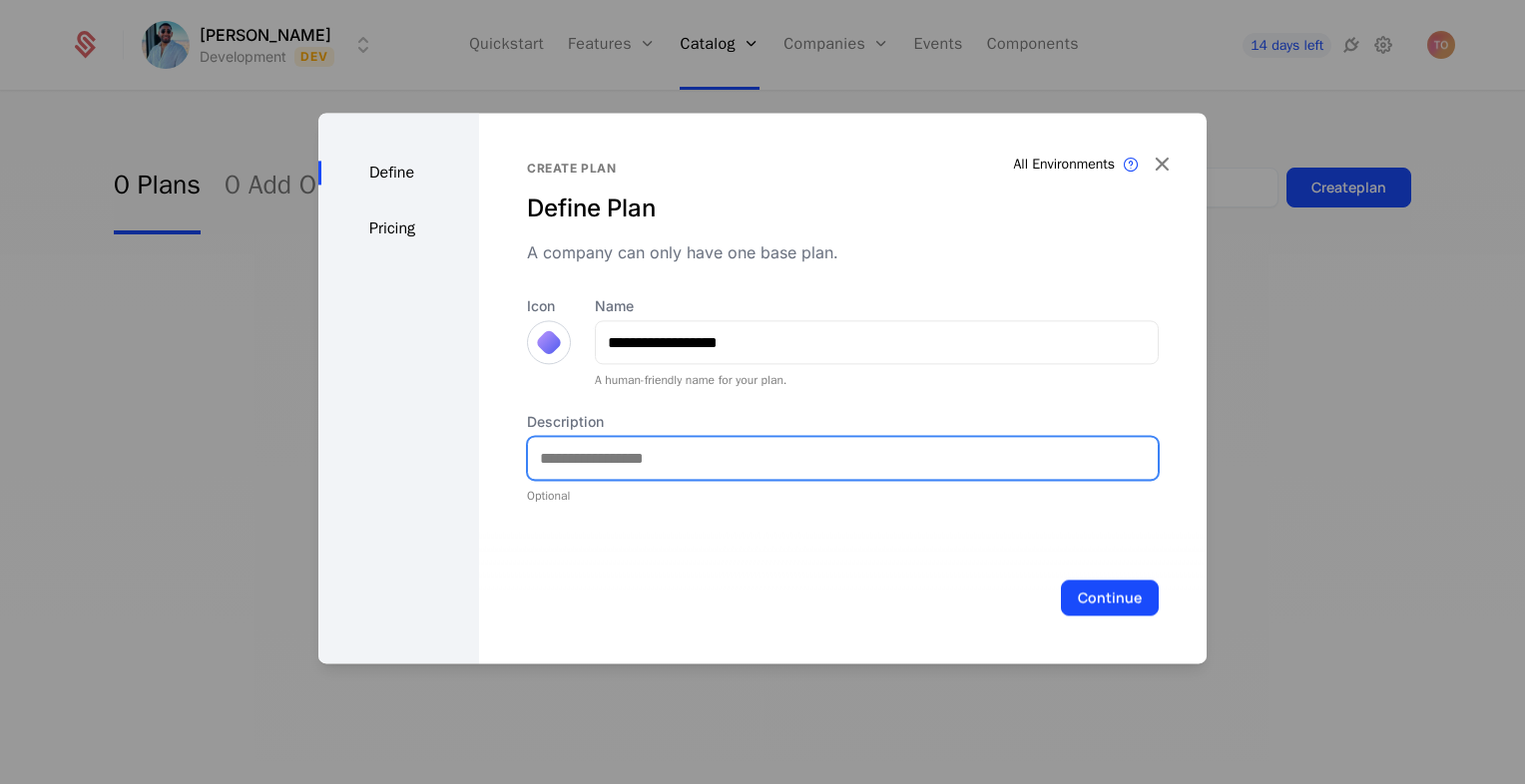 click on "Description" at bounding box center (842, 458) 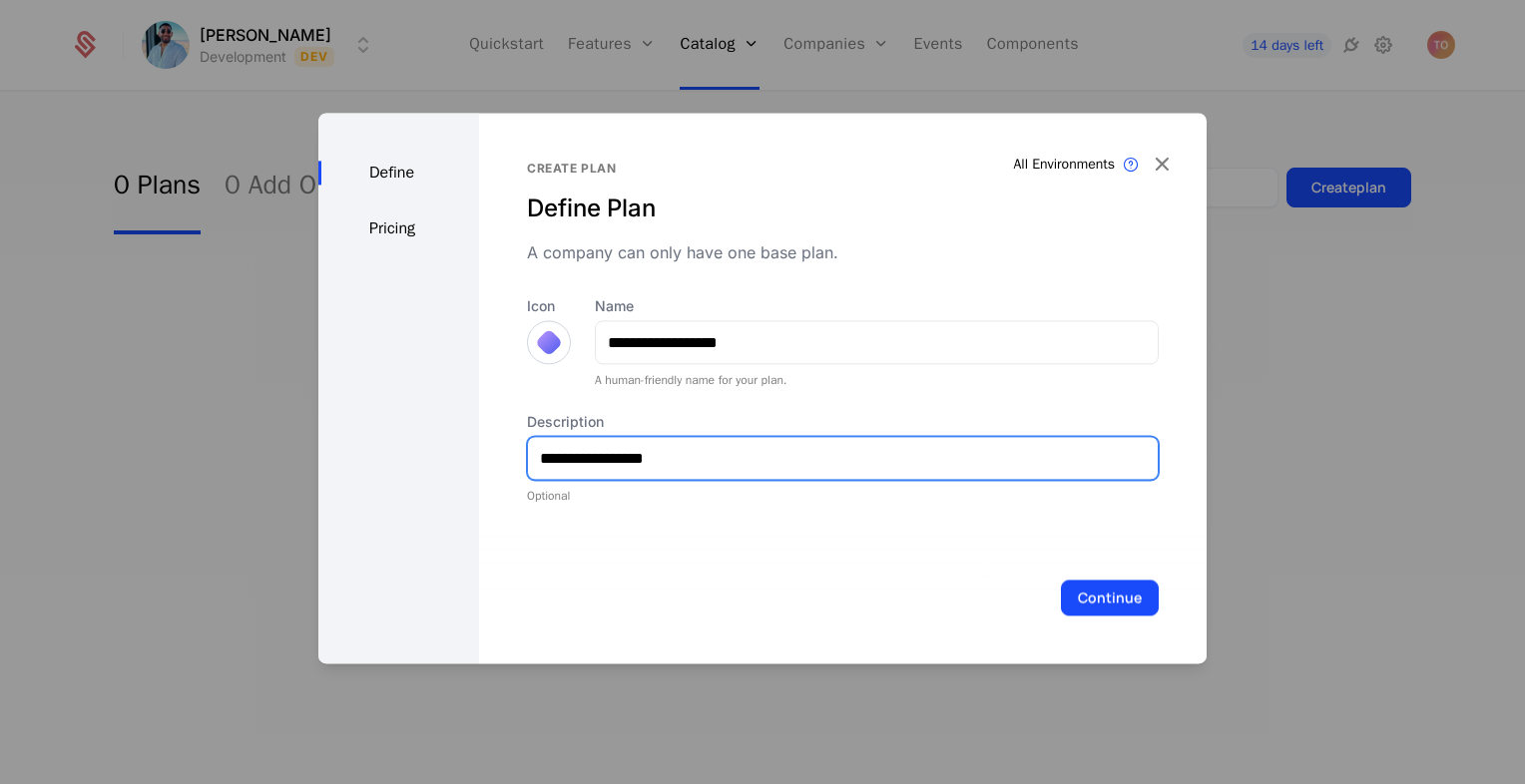 type on "**********" 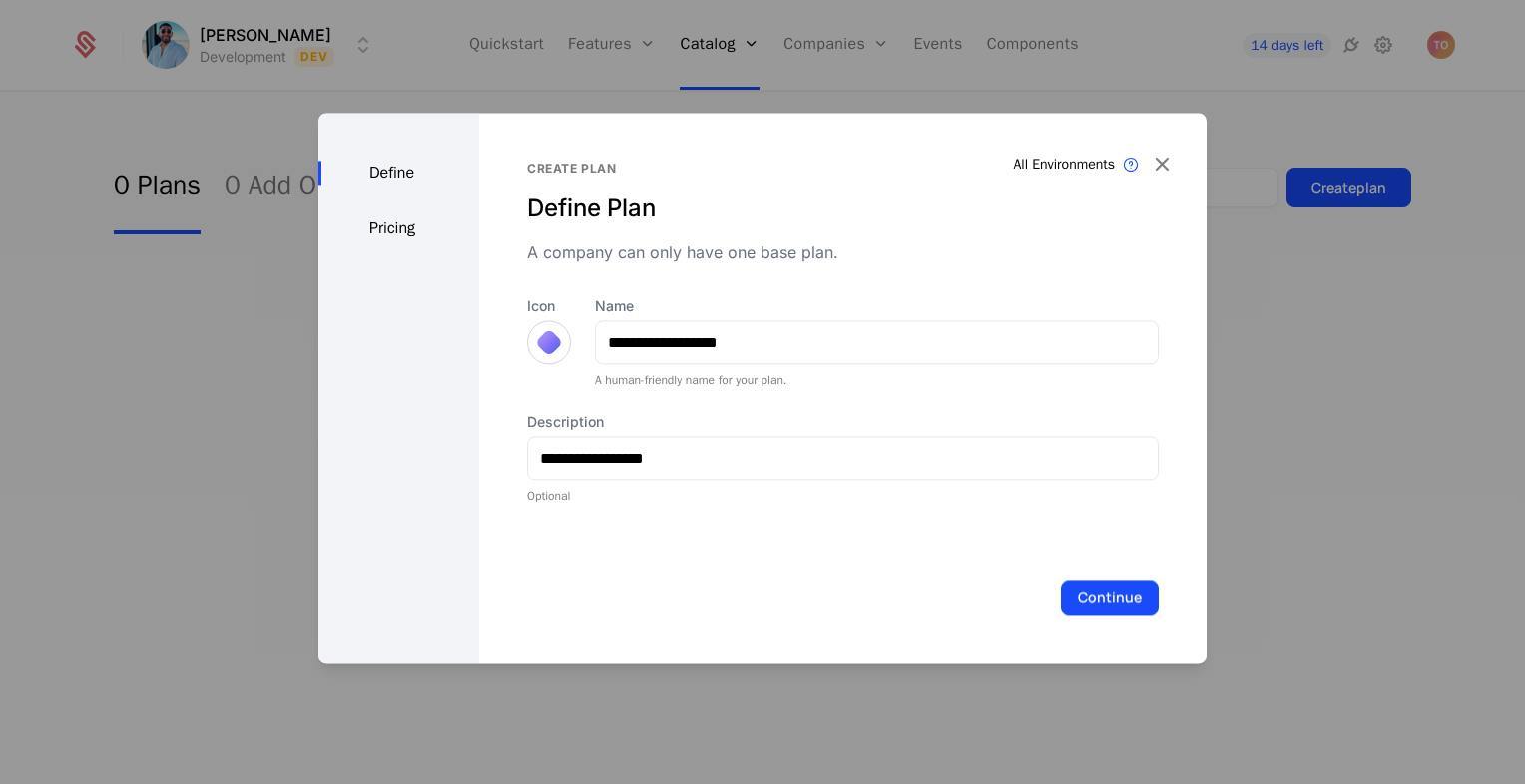 click at bounding box center (549, 342) 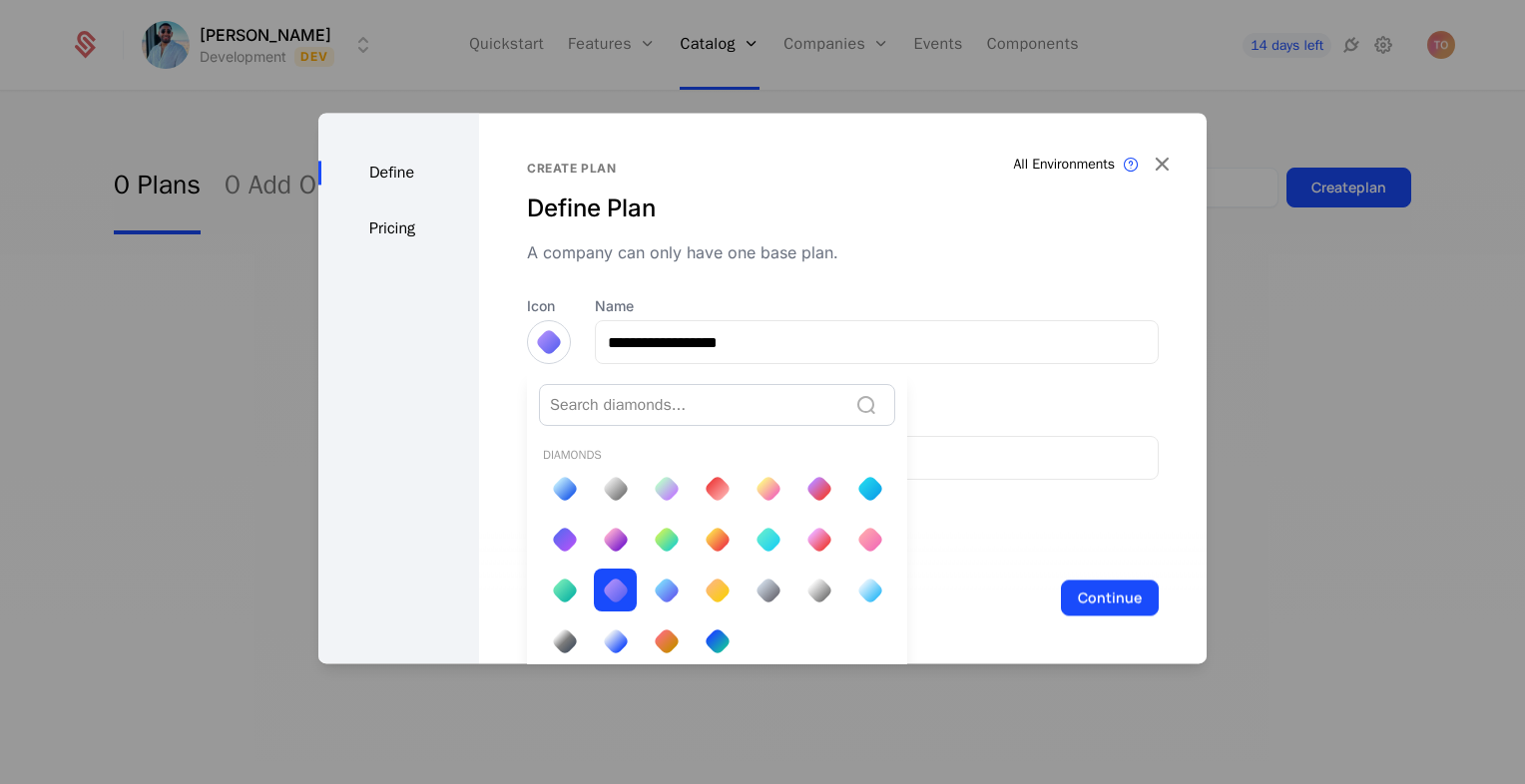 scroll, scrollTop: 6, scrollLeft: 0, axis: vertical 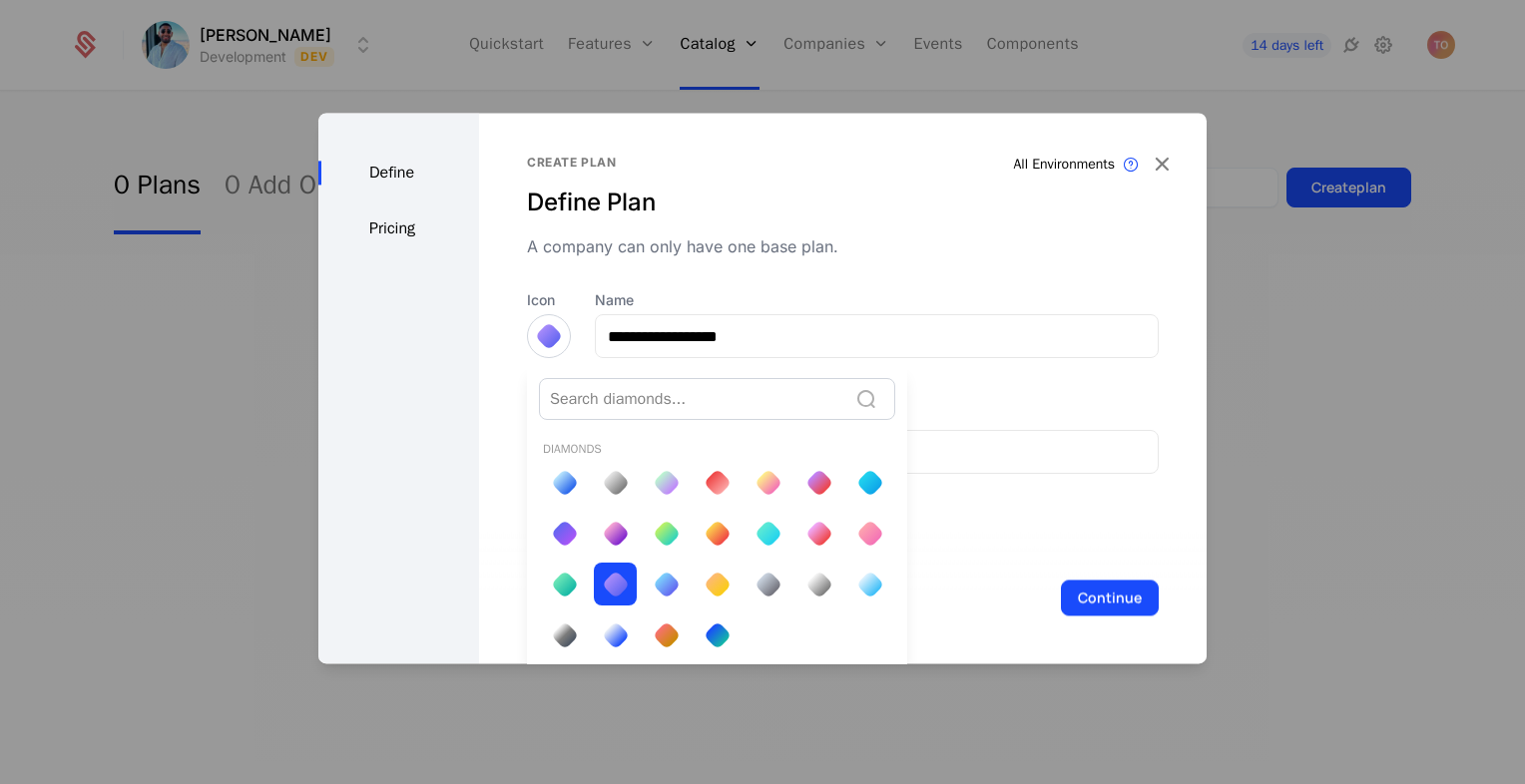 click at bounding box center [762, 388] 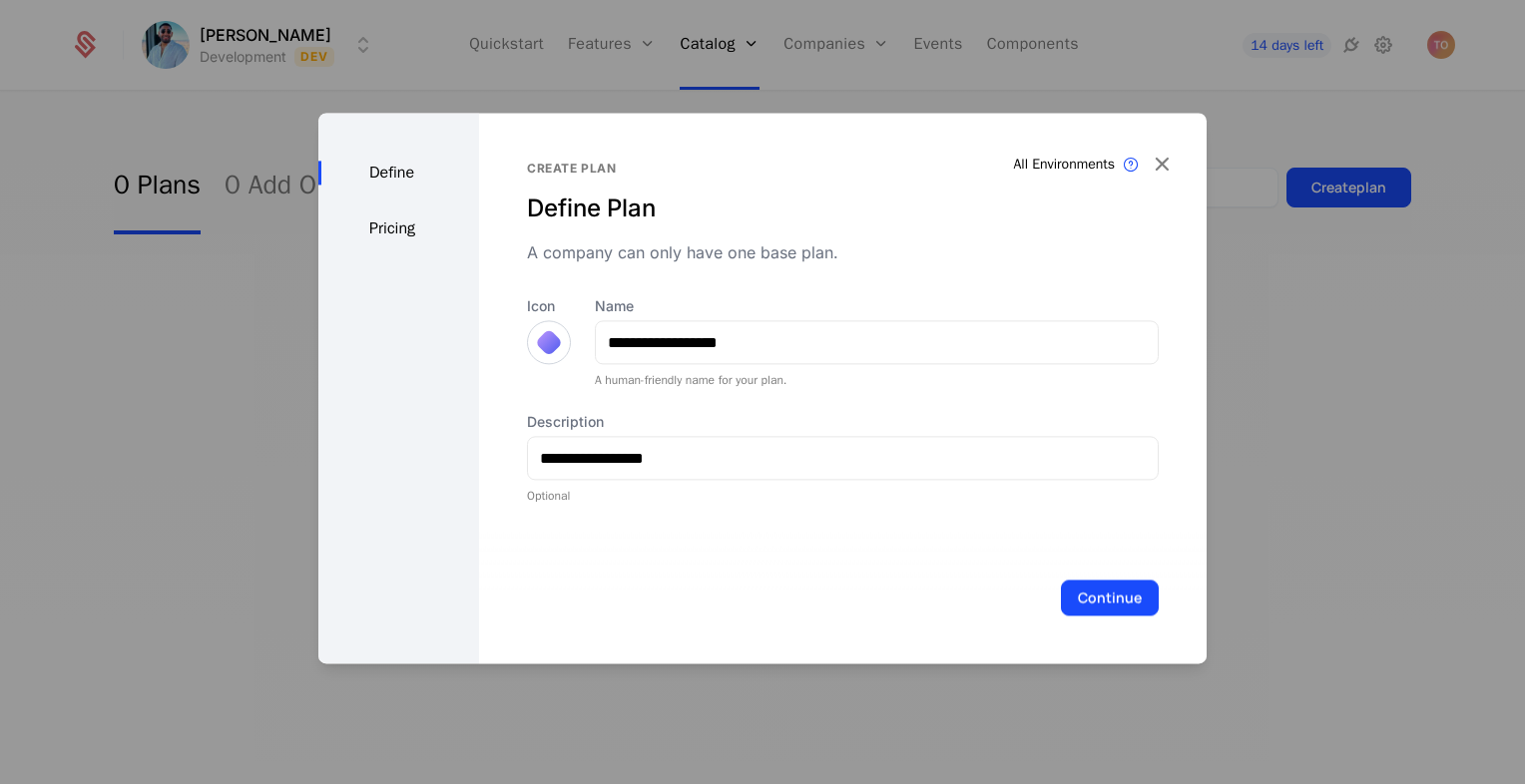 scroll, scrollTop: 0, scrollLeft: 0, axis: both 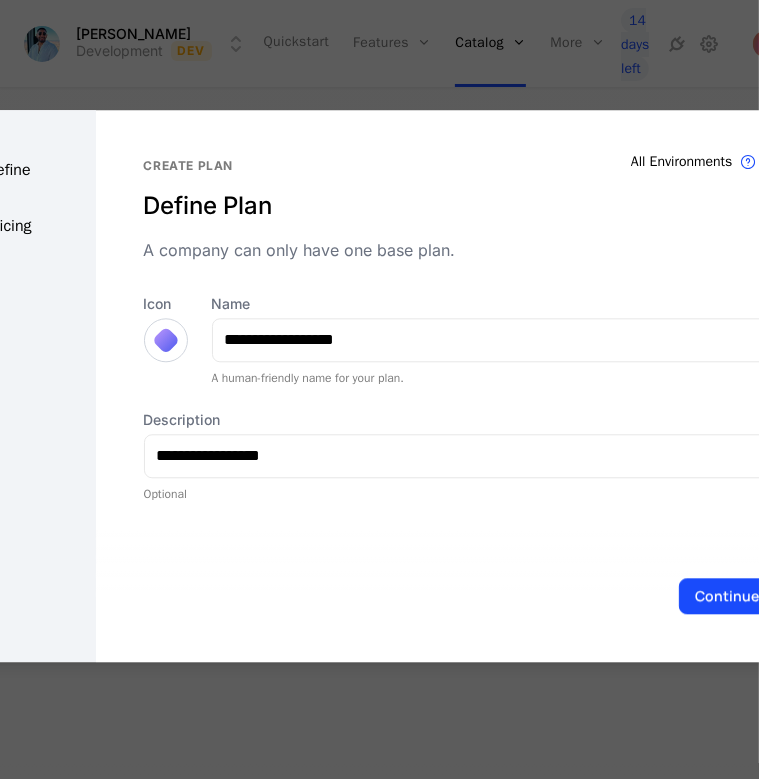 click at bounding box center (379, 389) 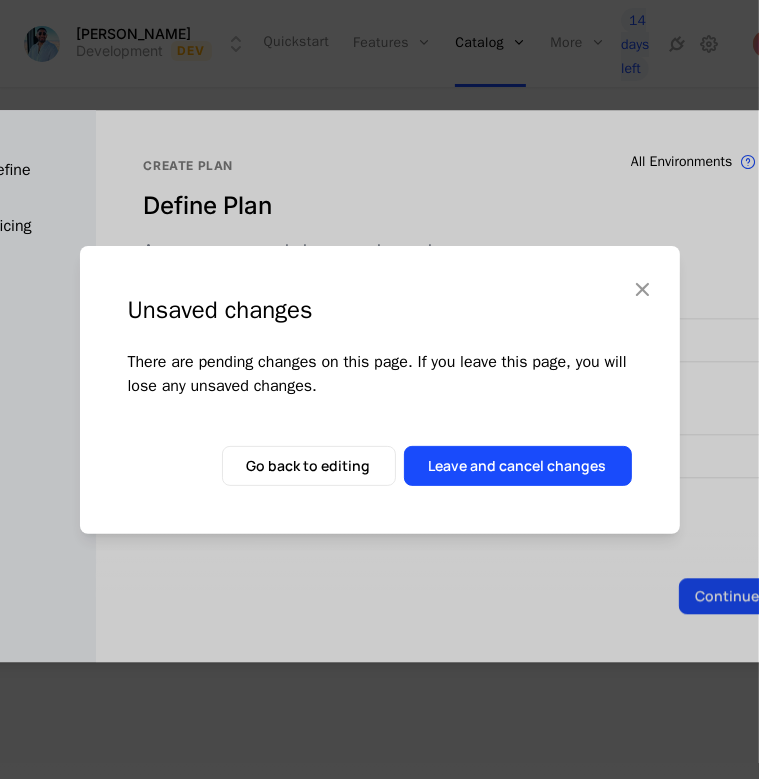 click at bounding box center [643, 289] 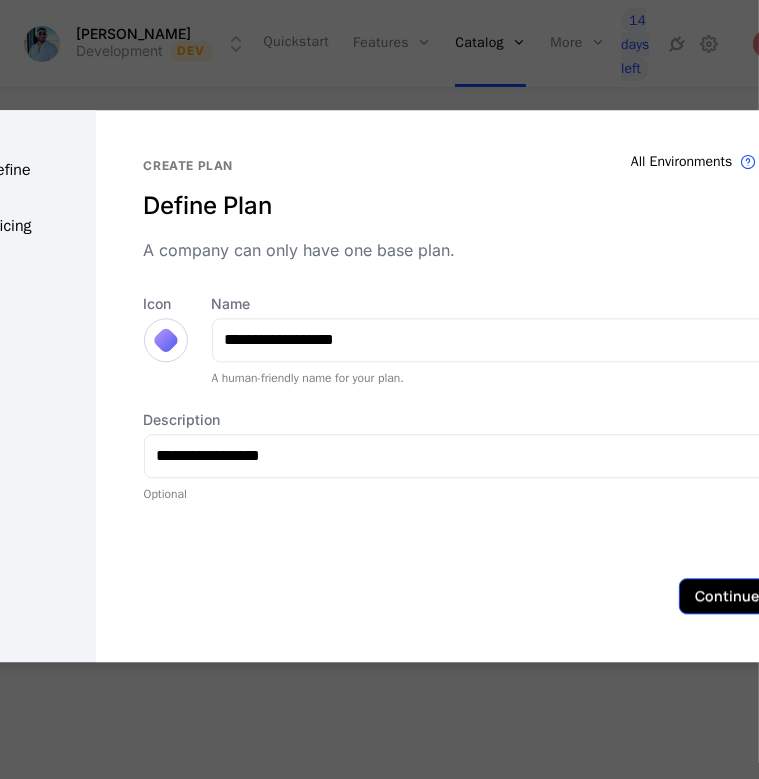 click on "Continue" at bounding box center (728, 596) 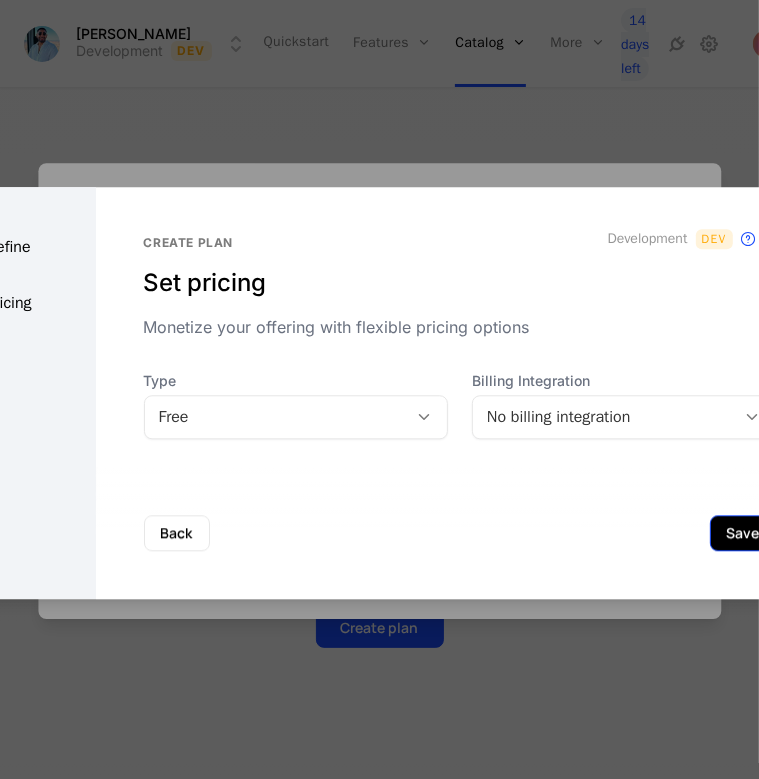 click on "Save" at bounding box center [743, 533] 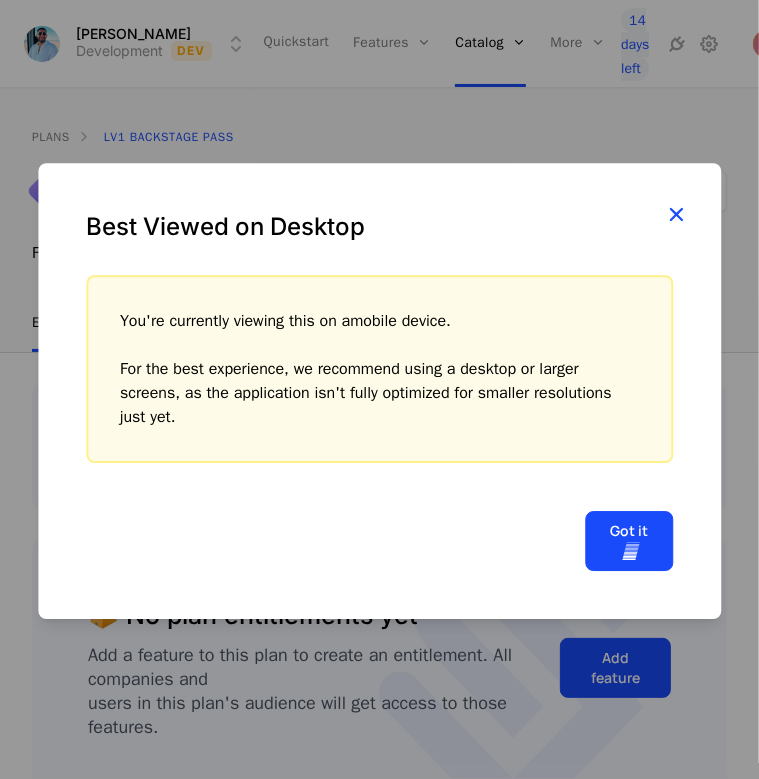 click at bounding box center (676, 215) 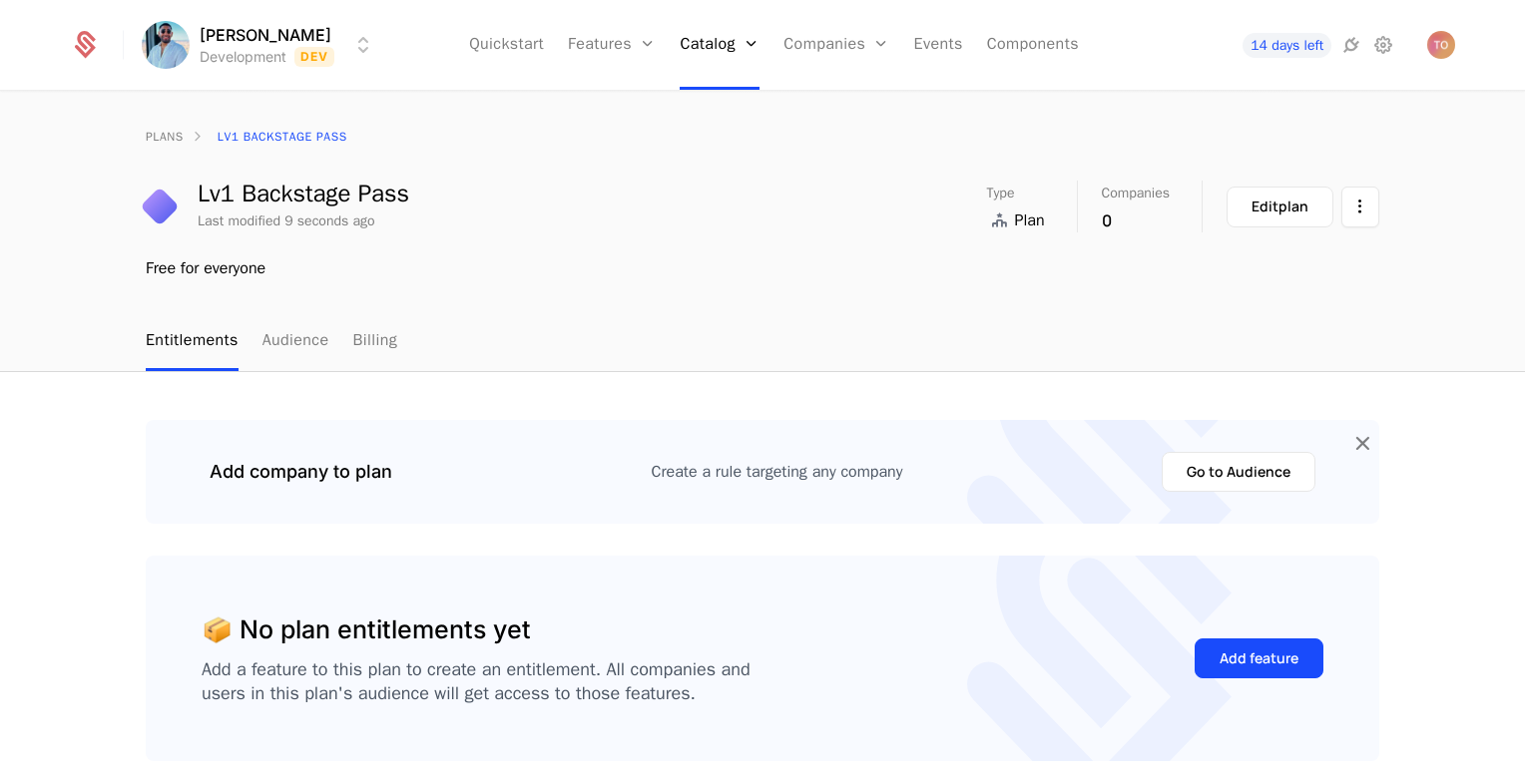 click on "Quickstart Features Features Flags Catalog Plans Add Ons Configuration Companies Companies Users Events Components" at bounding box center [773, 45] 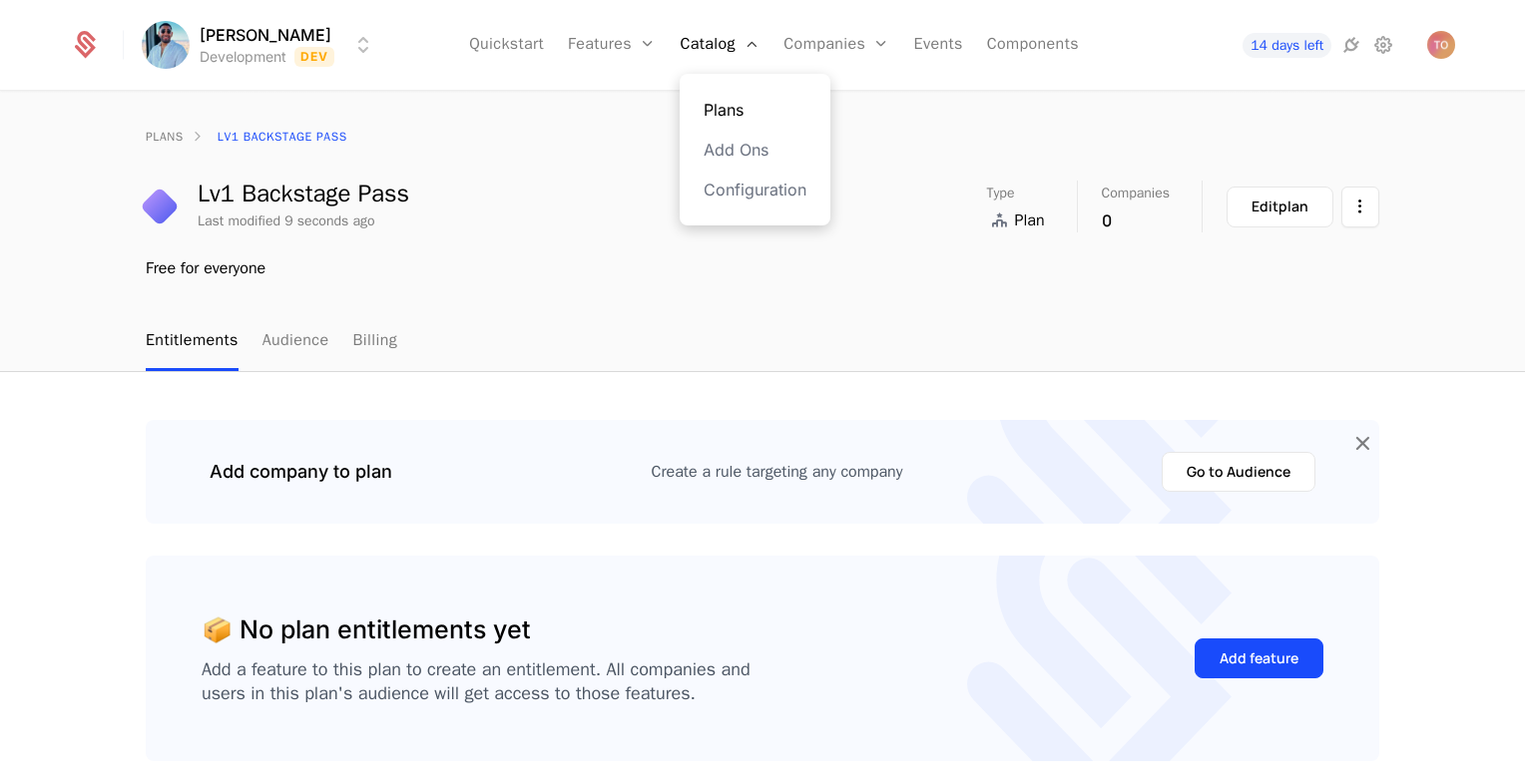 click on "Plans" at bounding box center [755, 110] 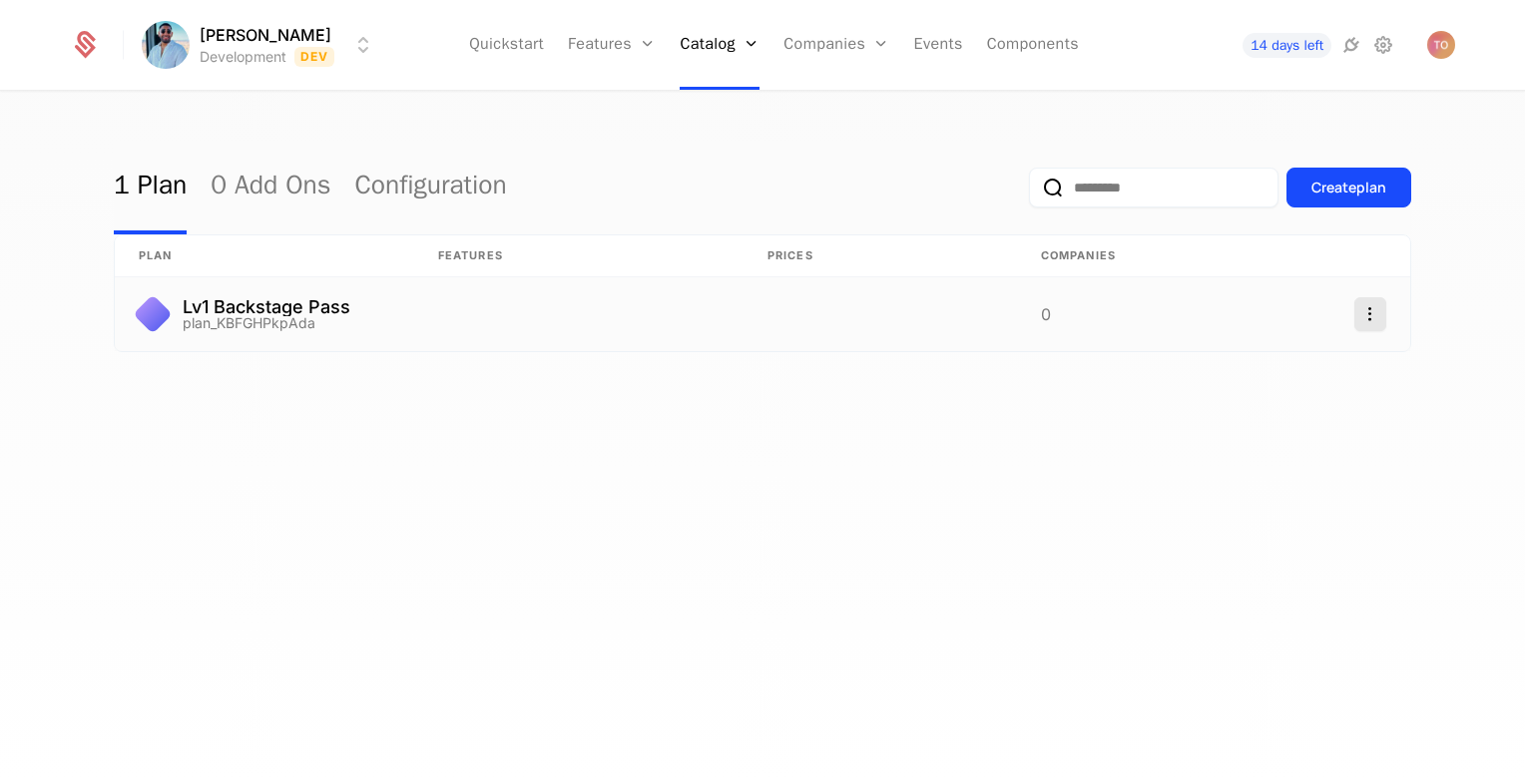 click on "[PERSON_NAME] Development Dev Quickstart Features Features Flags Catalog Plans Add Ons Configuration Companies Companies Users Events Components 14 days left 1 Plan 0 Add Ons Configuration Create  plan plan Features Prices Companies Lv1 Backstage Pass plan_KBFGHPkpAda 0" at bounding box center (762, 392) 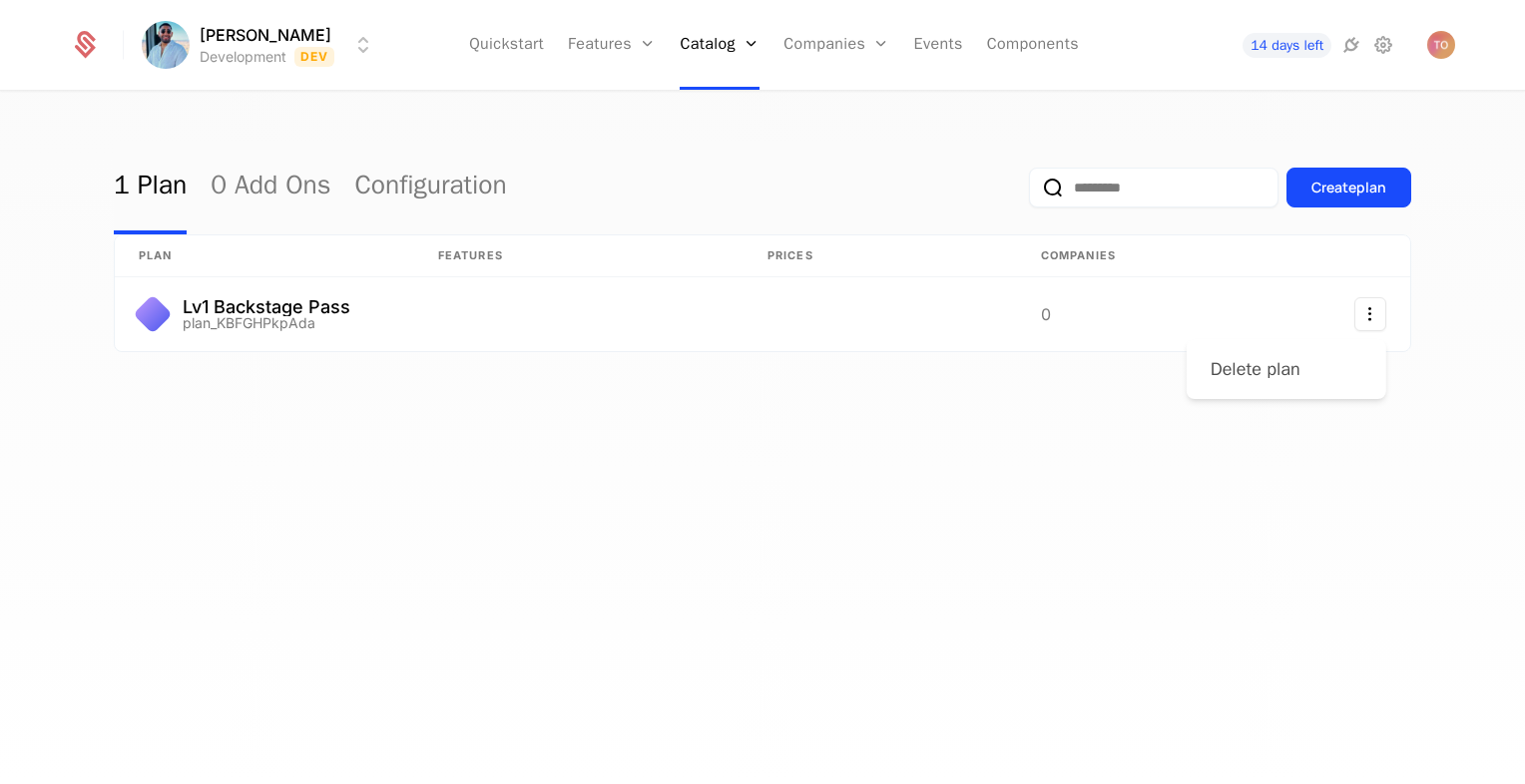 click on "Delete plan" at bounding box center (1256, 369) 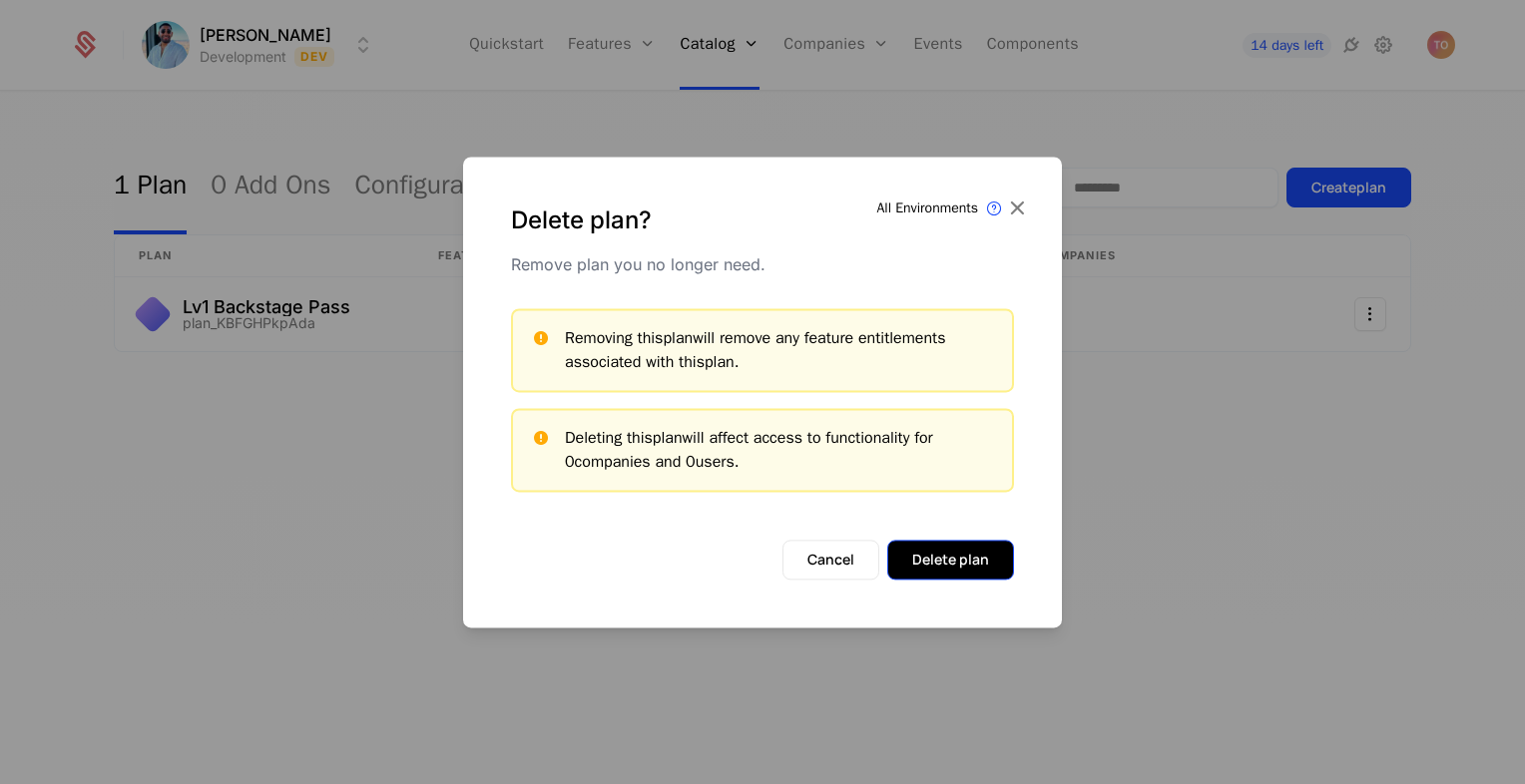 click on "Delete plan" at bounding box center [950, 560] 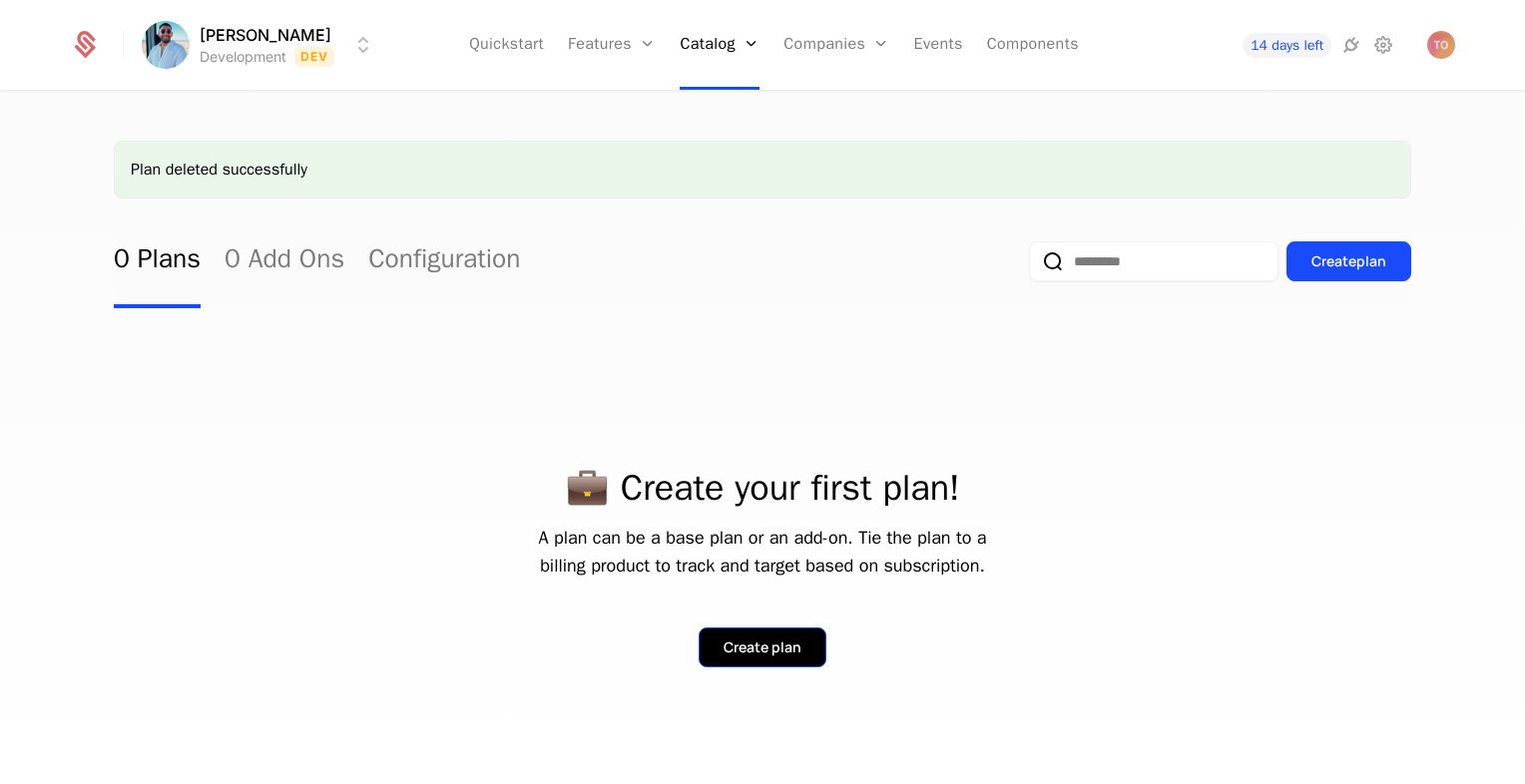 click on "Create plan" at bounding box center (762, 647) 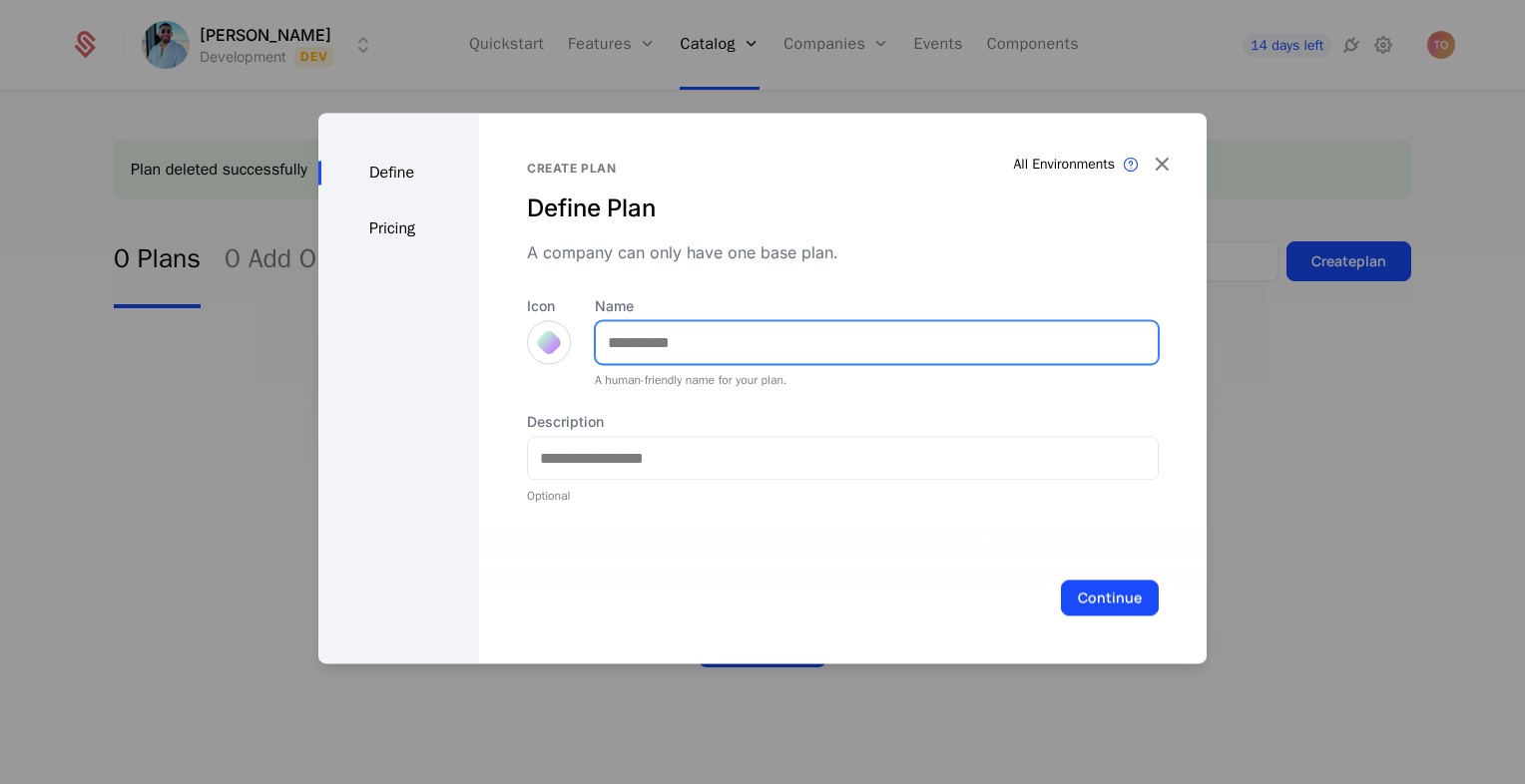 drag, startPoint x: 730, startPoint y: 345, endPoint x: 743, endPoint y: 353, distance: 15.264338 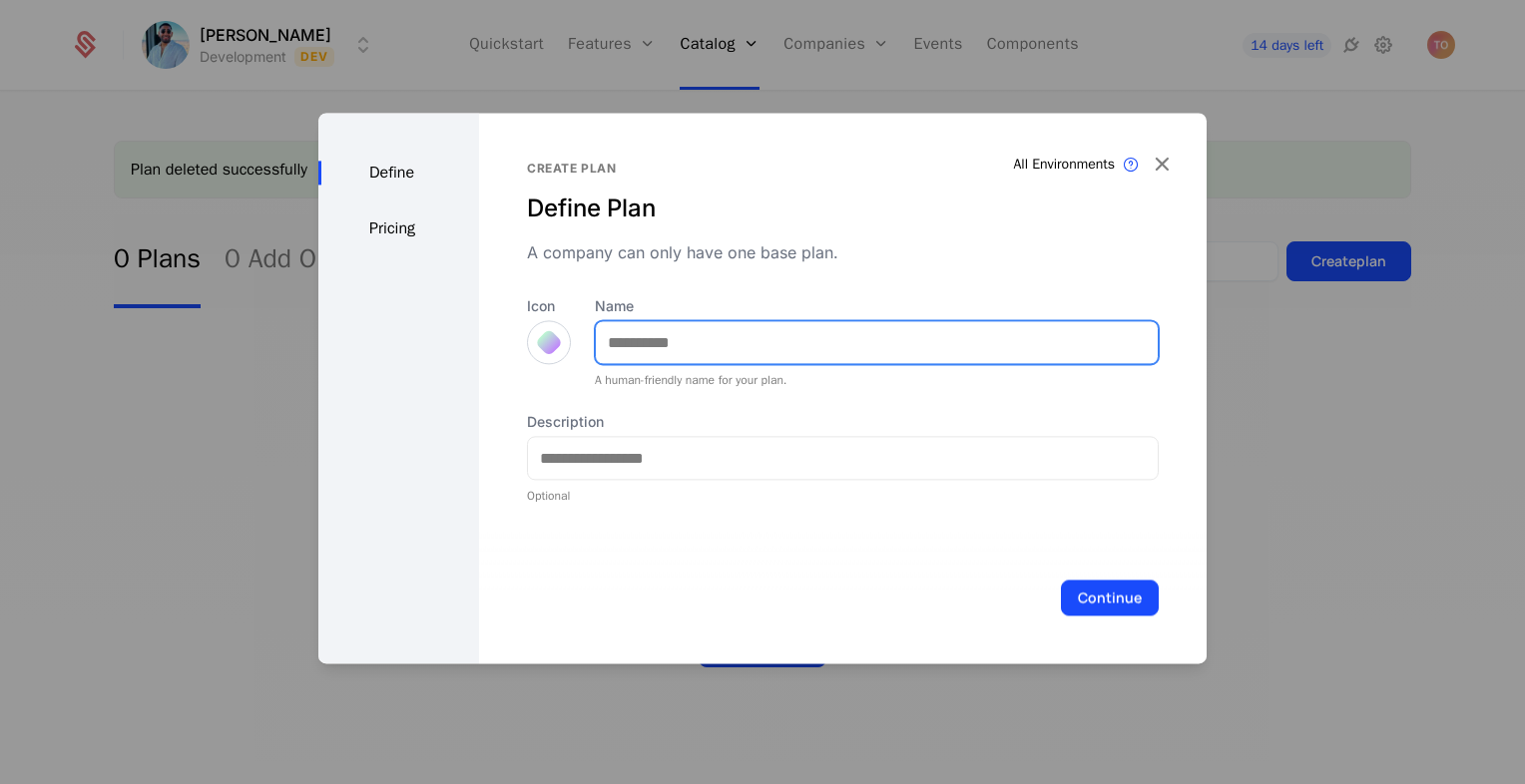 type on "**********" 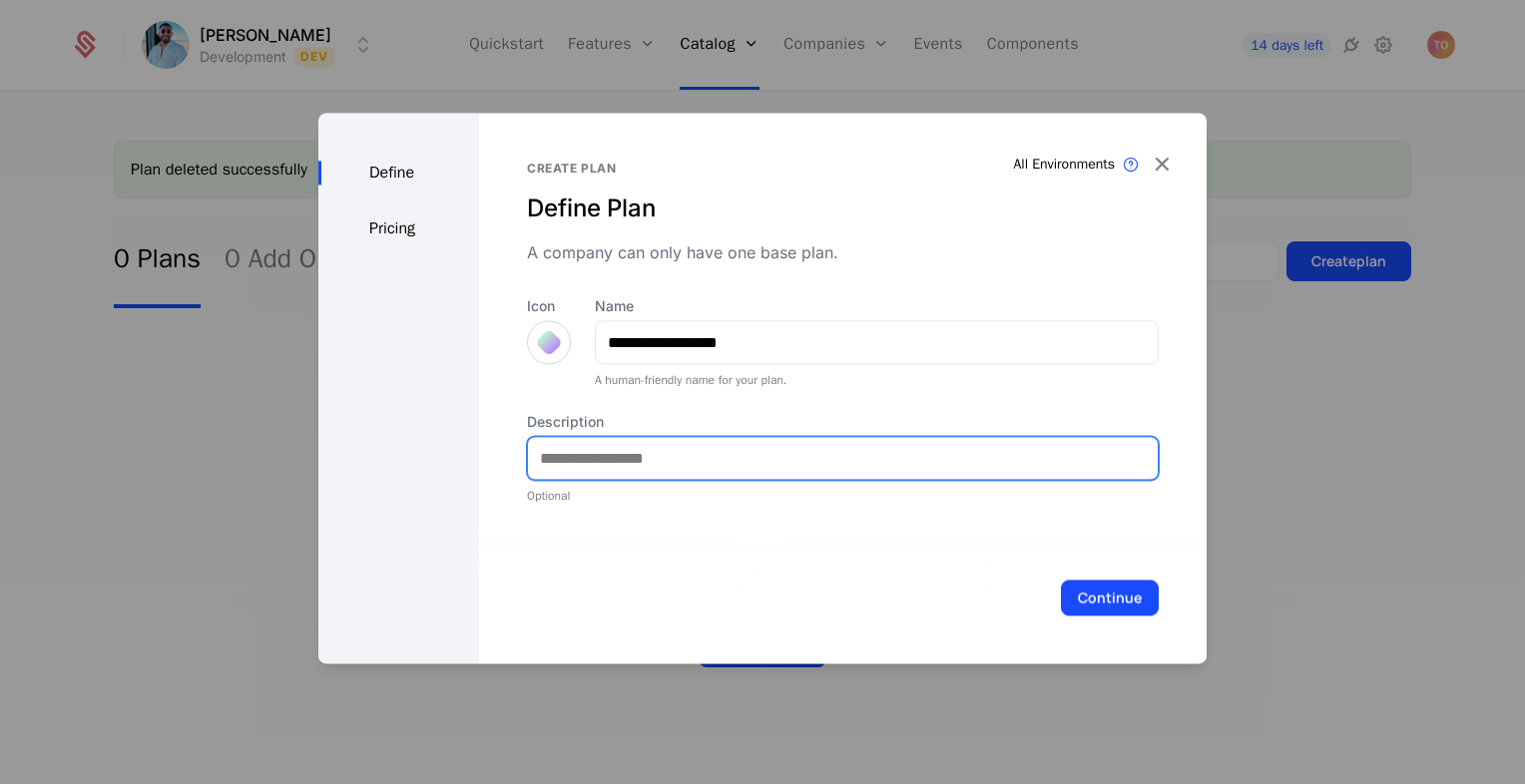type on "**********" 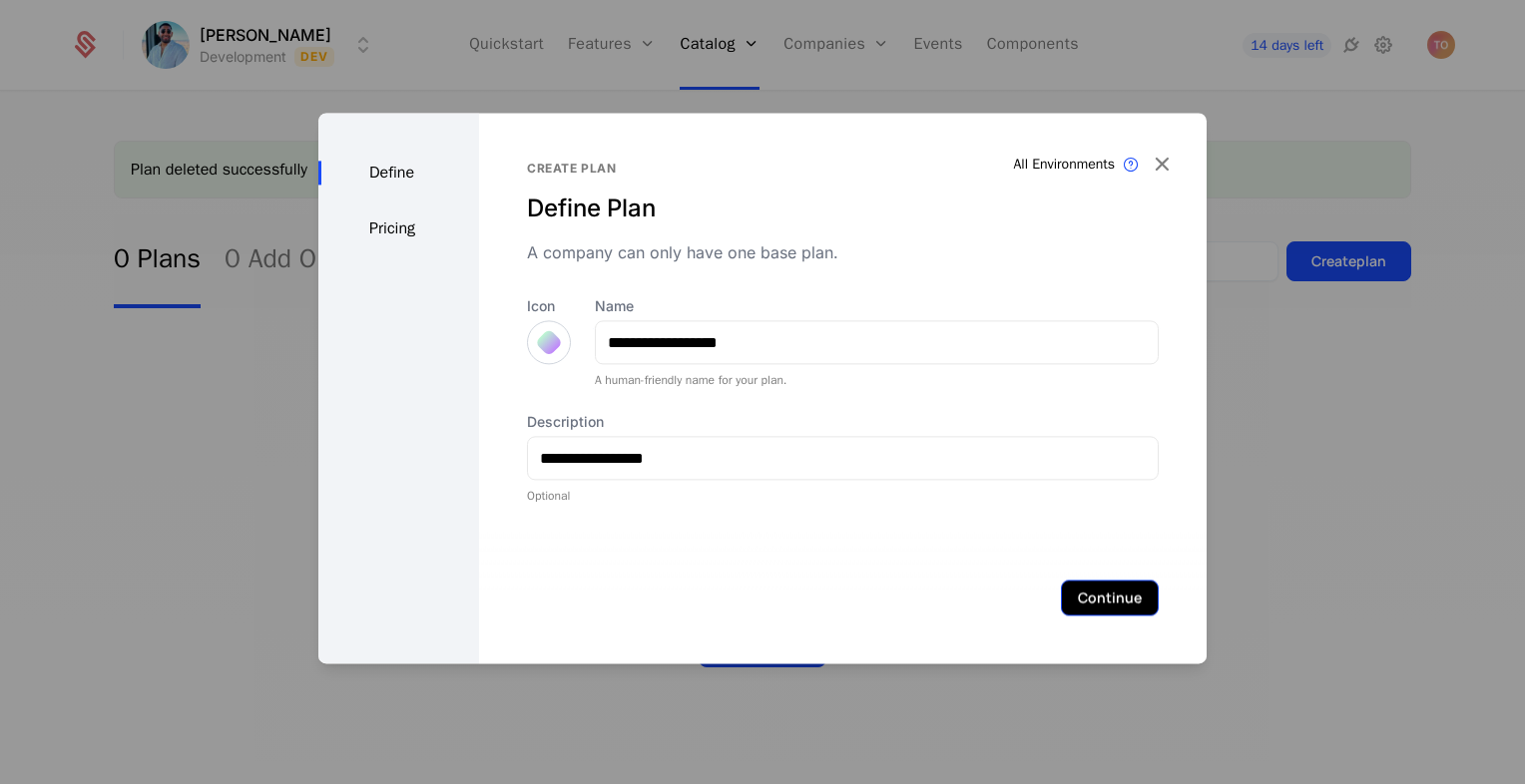 drag, startPoint x: 937, startPoint y: 557, endPoint x: 1082, endPoint y: 585, distance: 147.67871 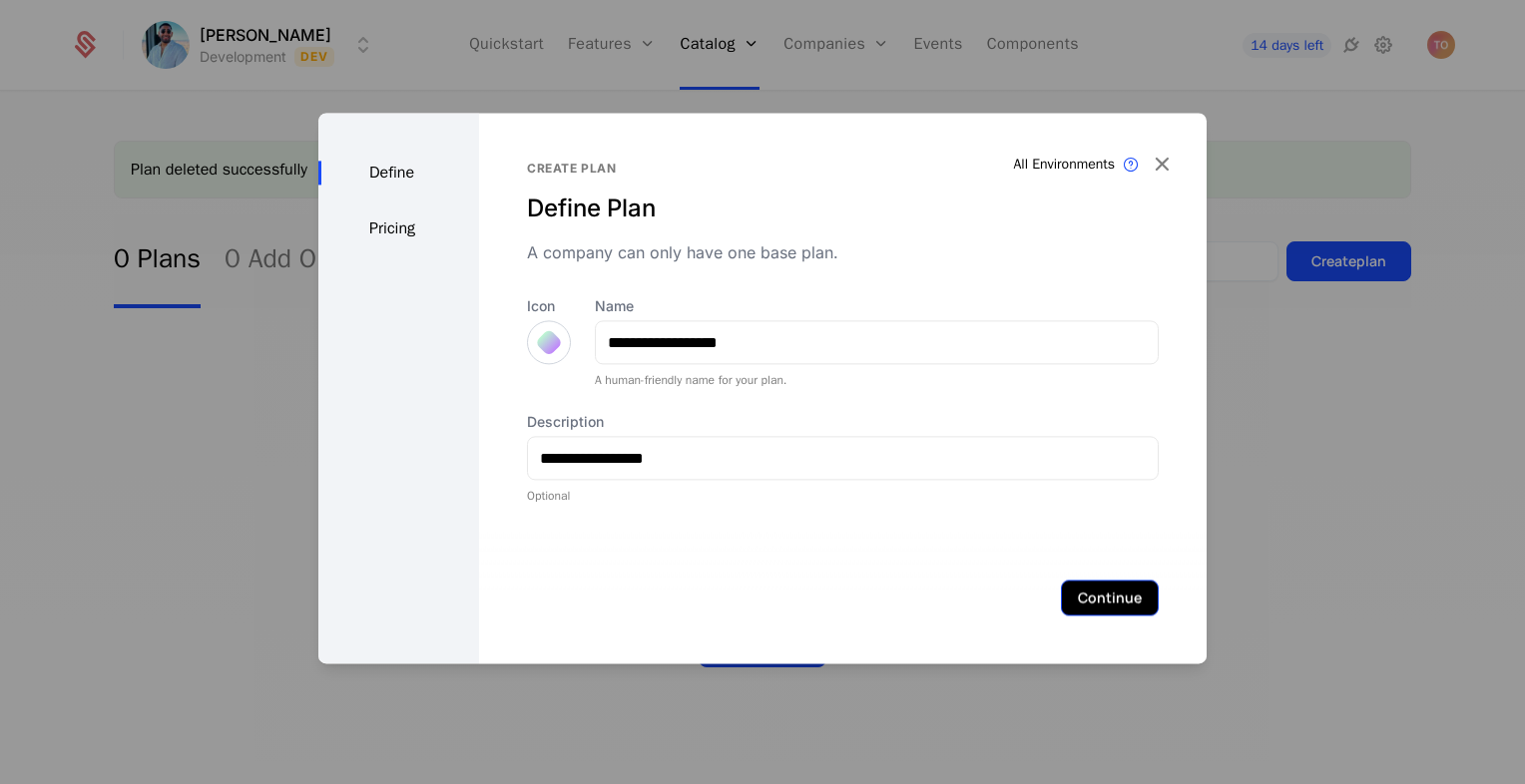 click on "Continue" at bounding box center (1110, 597) 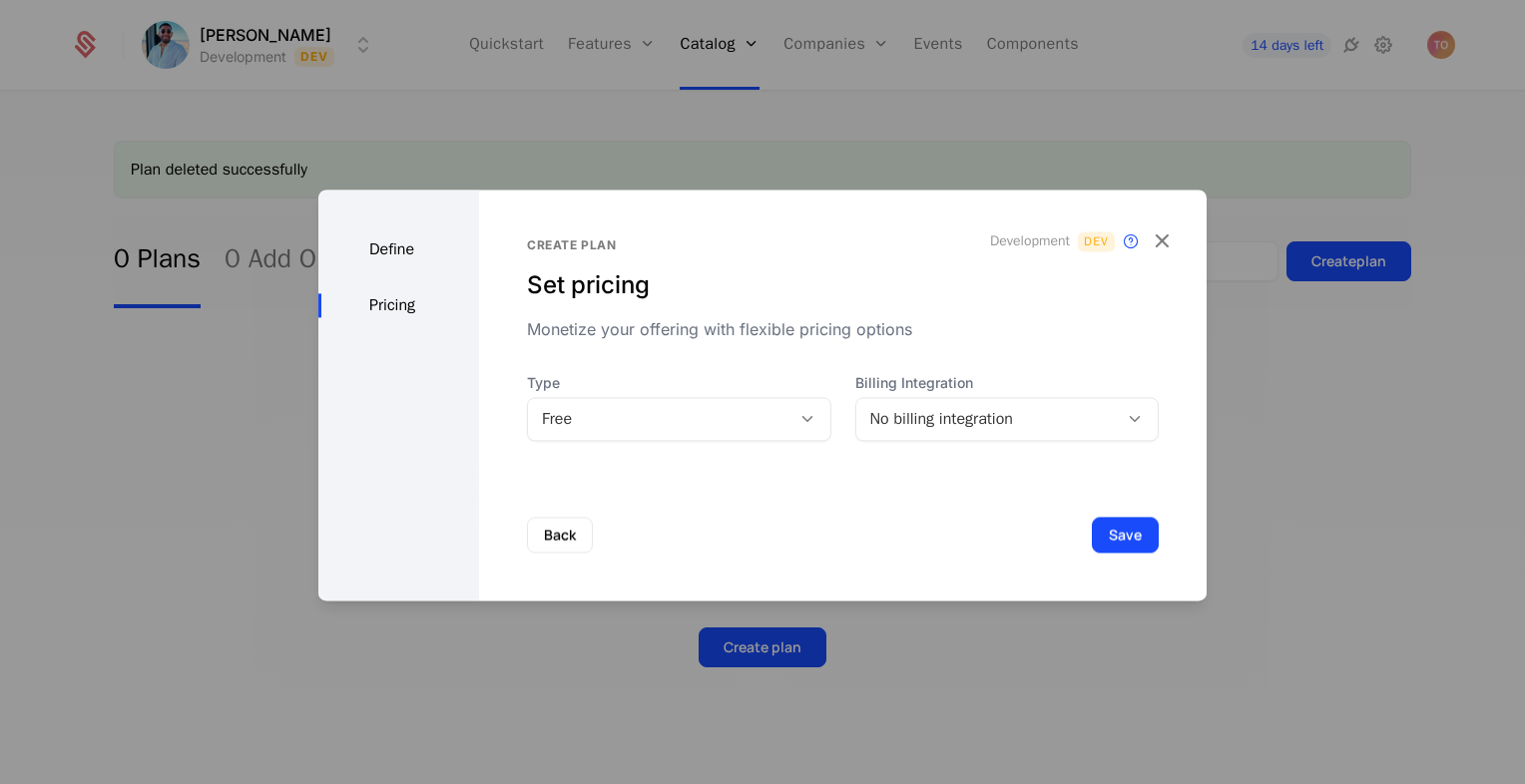 type 